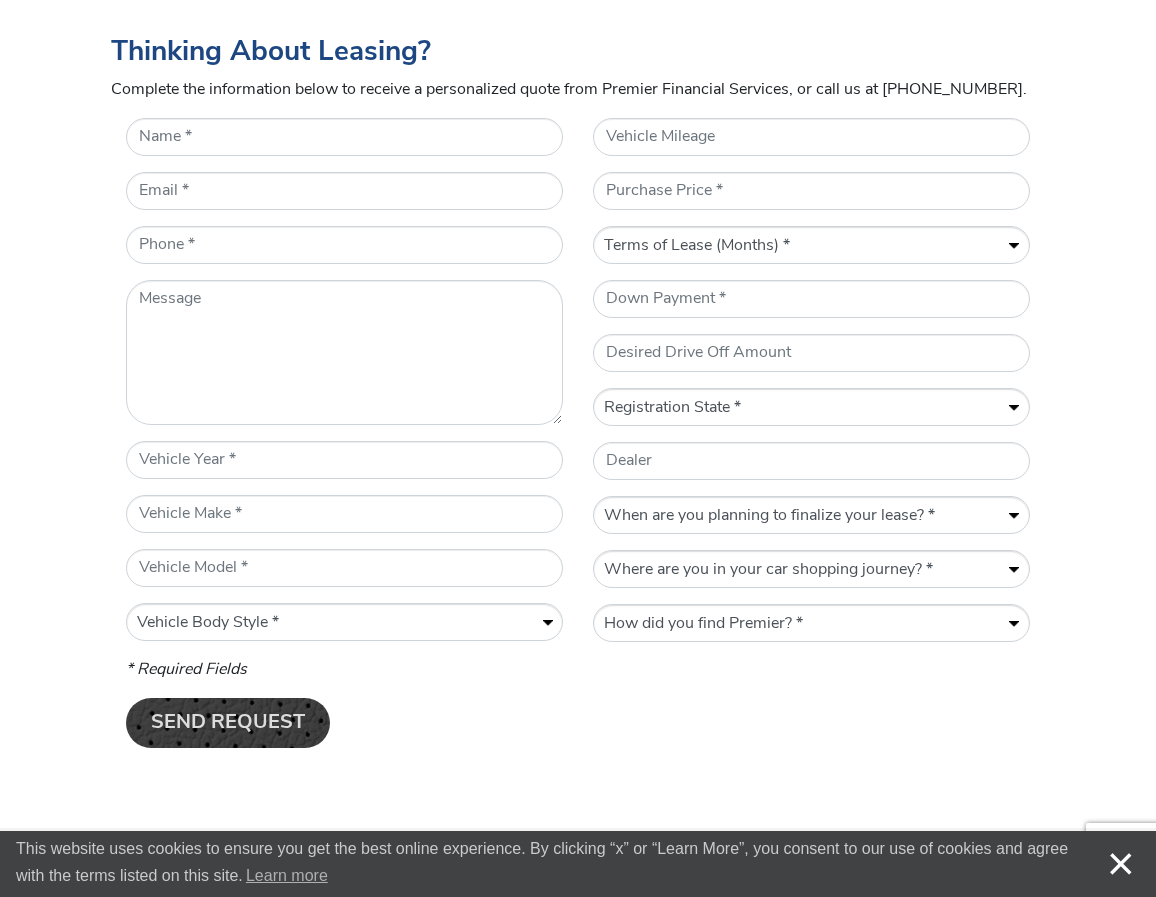 scroll, scrollTop: 845, scrollLeft: 0, axis: vertical 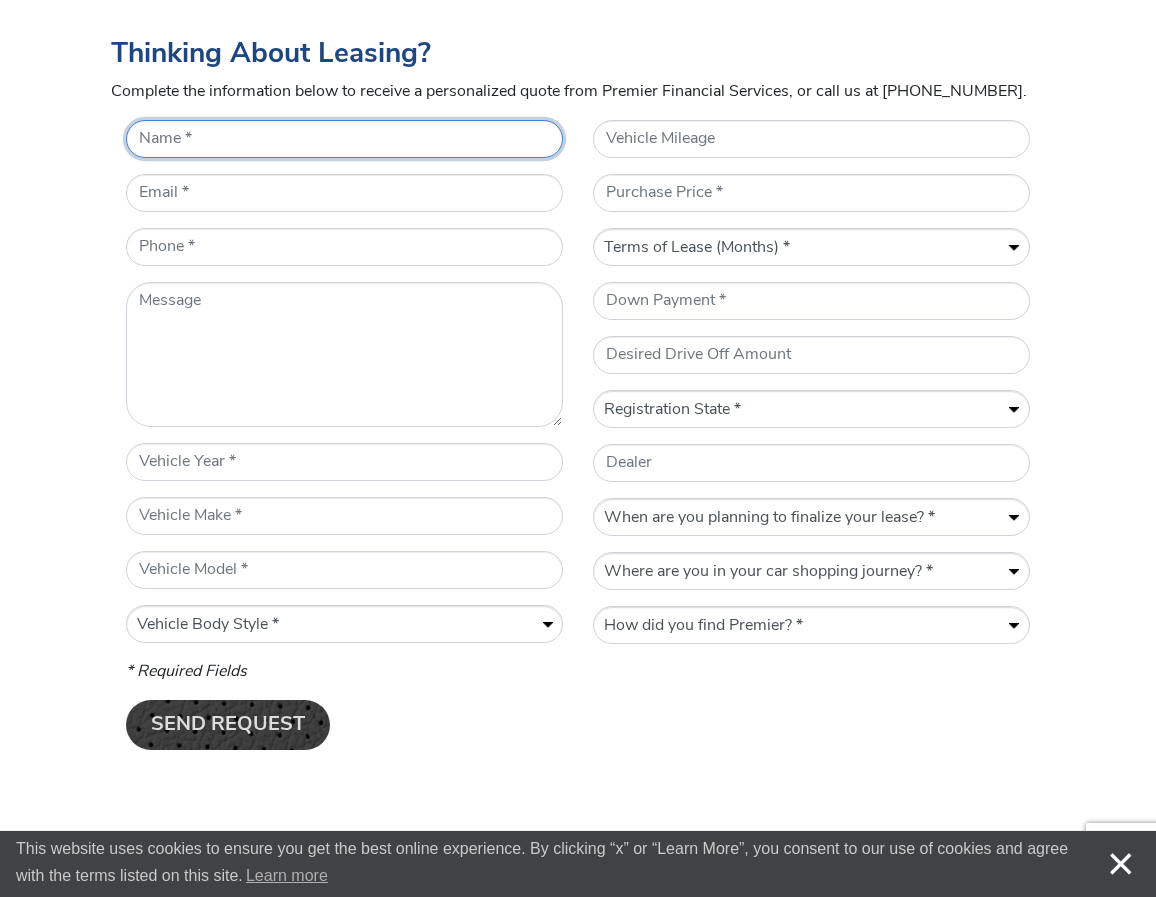 click on "*  Name" at bounding box center [344, 139] 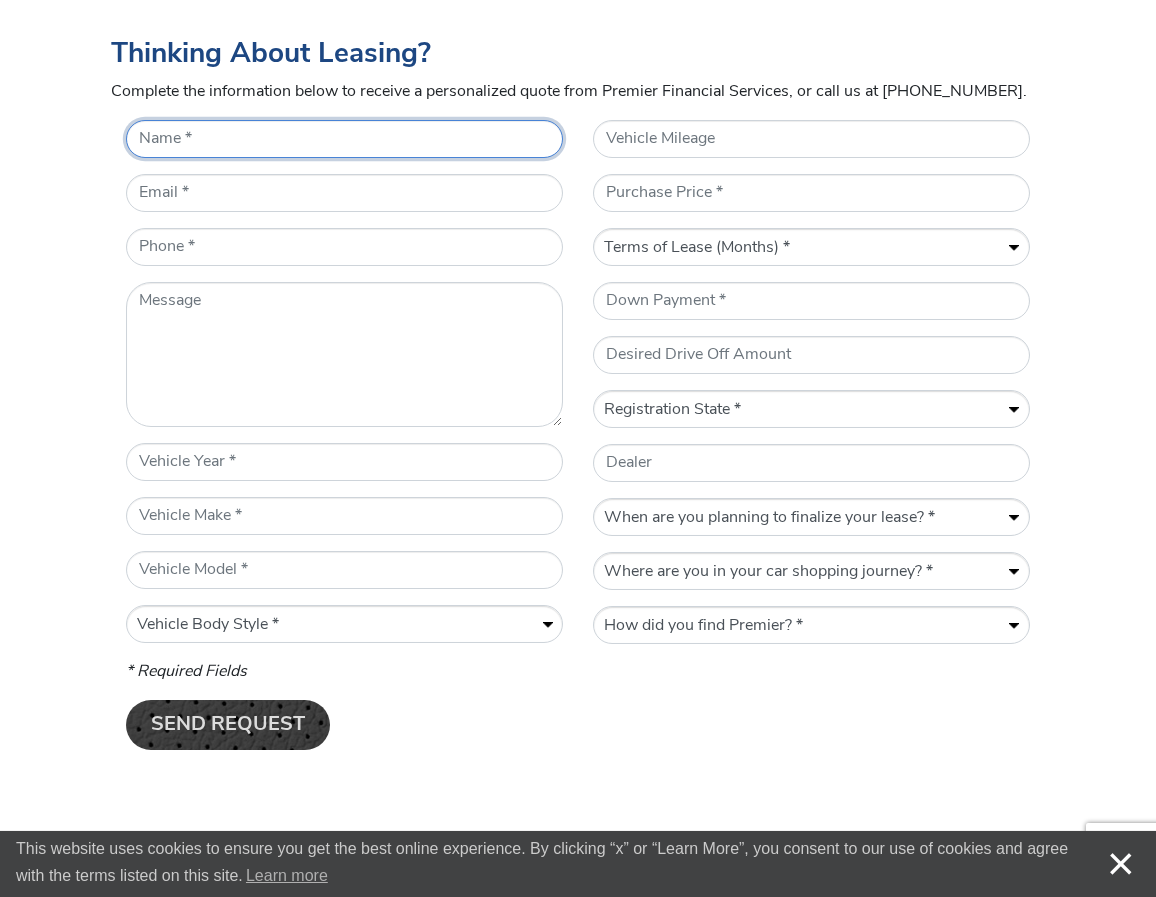 type on "[PERSON_NAME]" 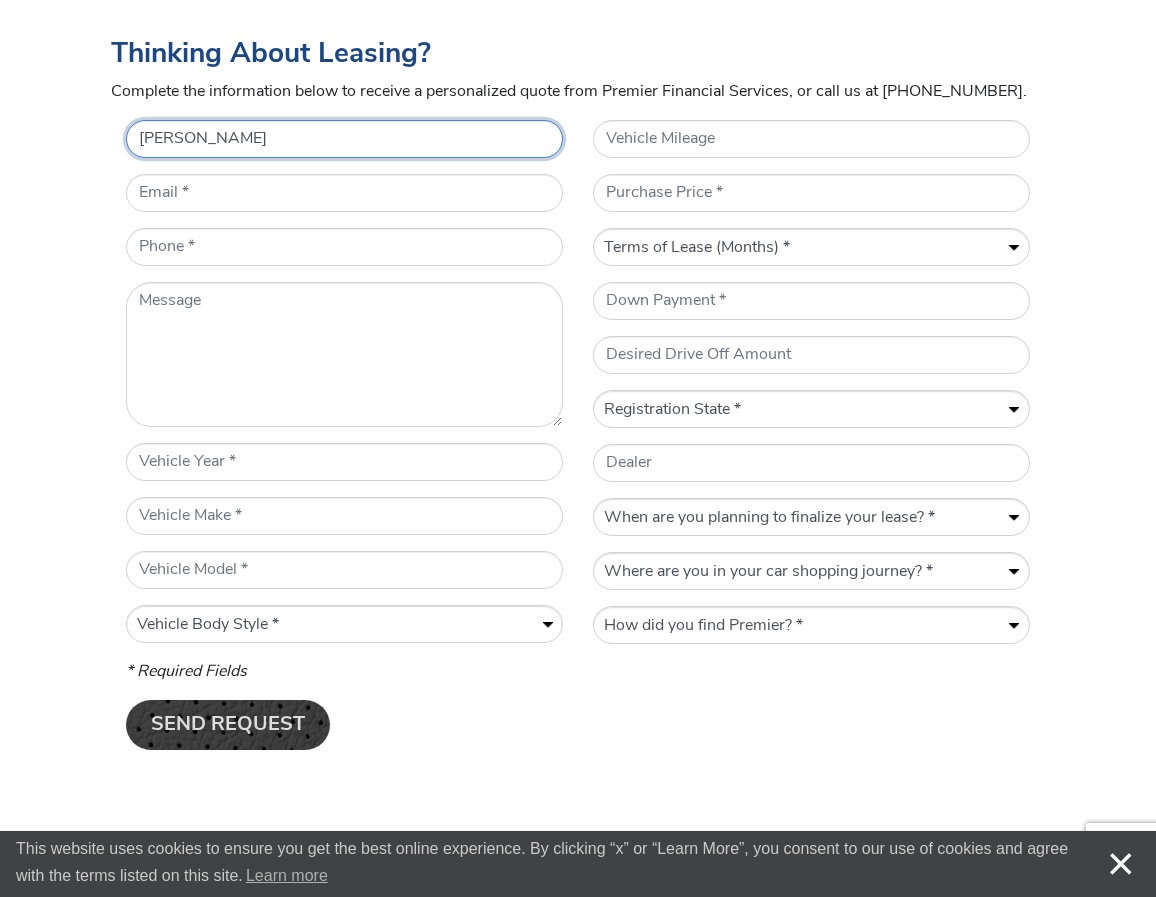 type on "[EMAIL_ADDRESS][DOMAIN_NAME]" 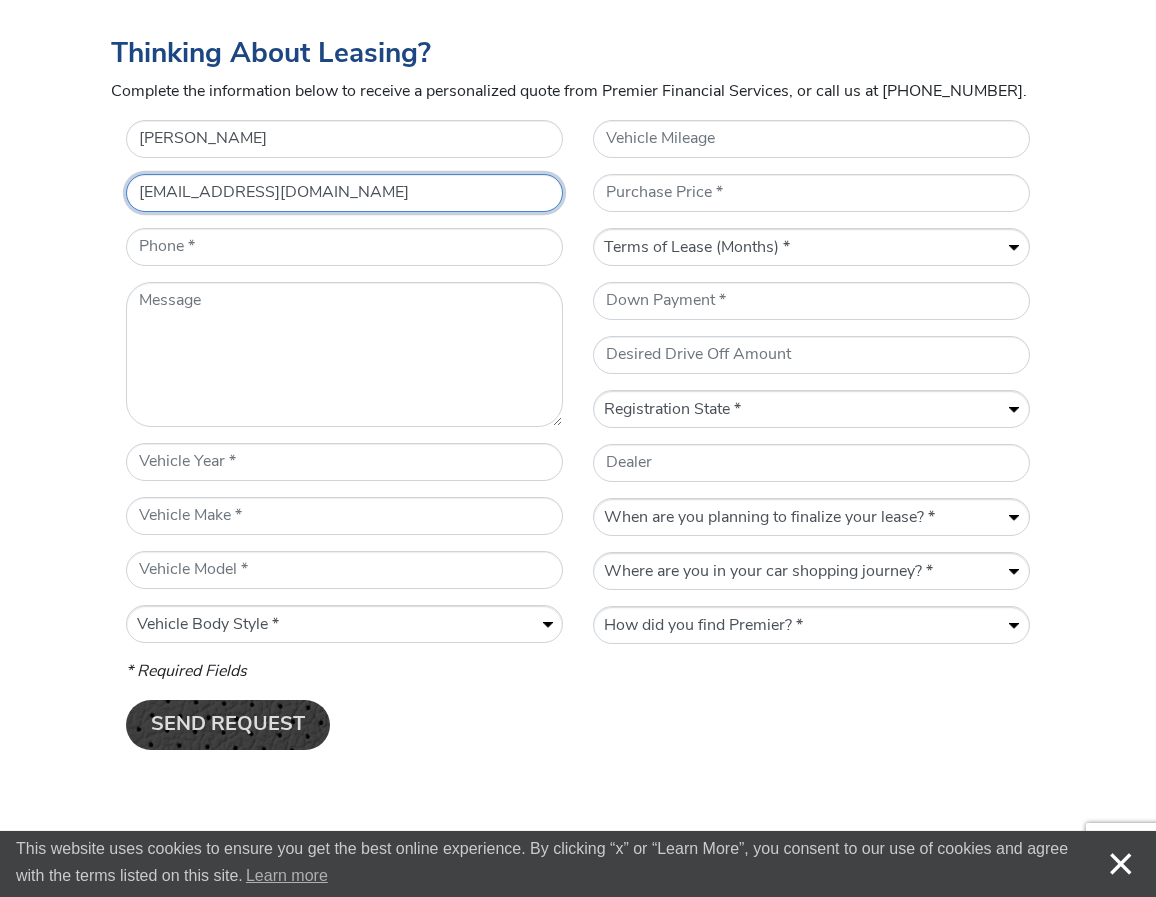 type on "4045564170" 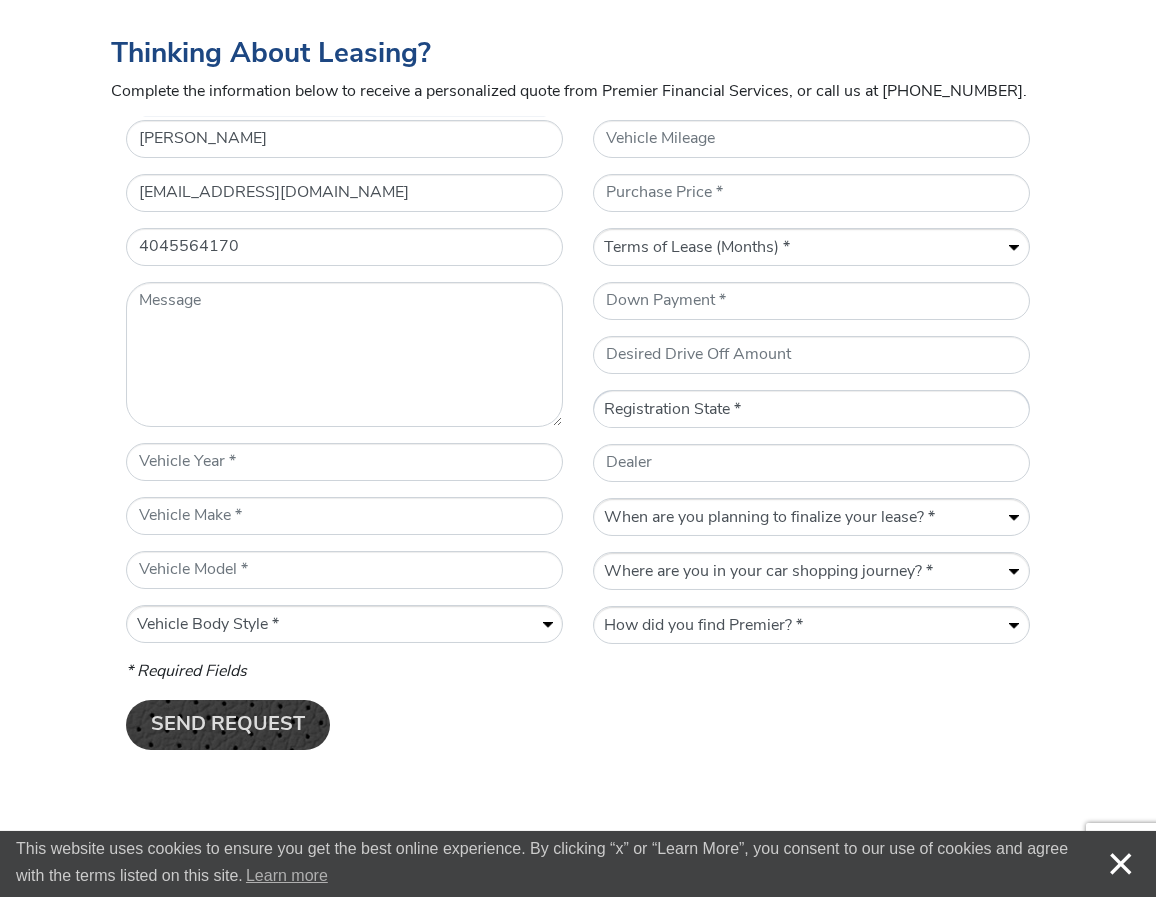 select on "GA" 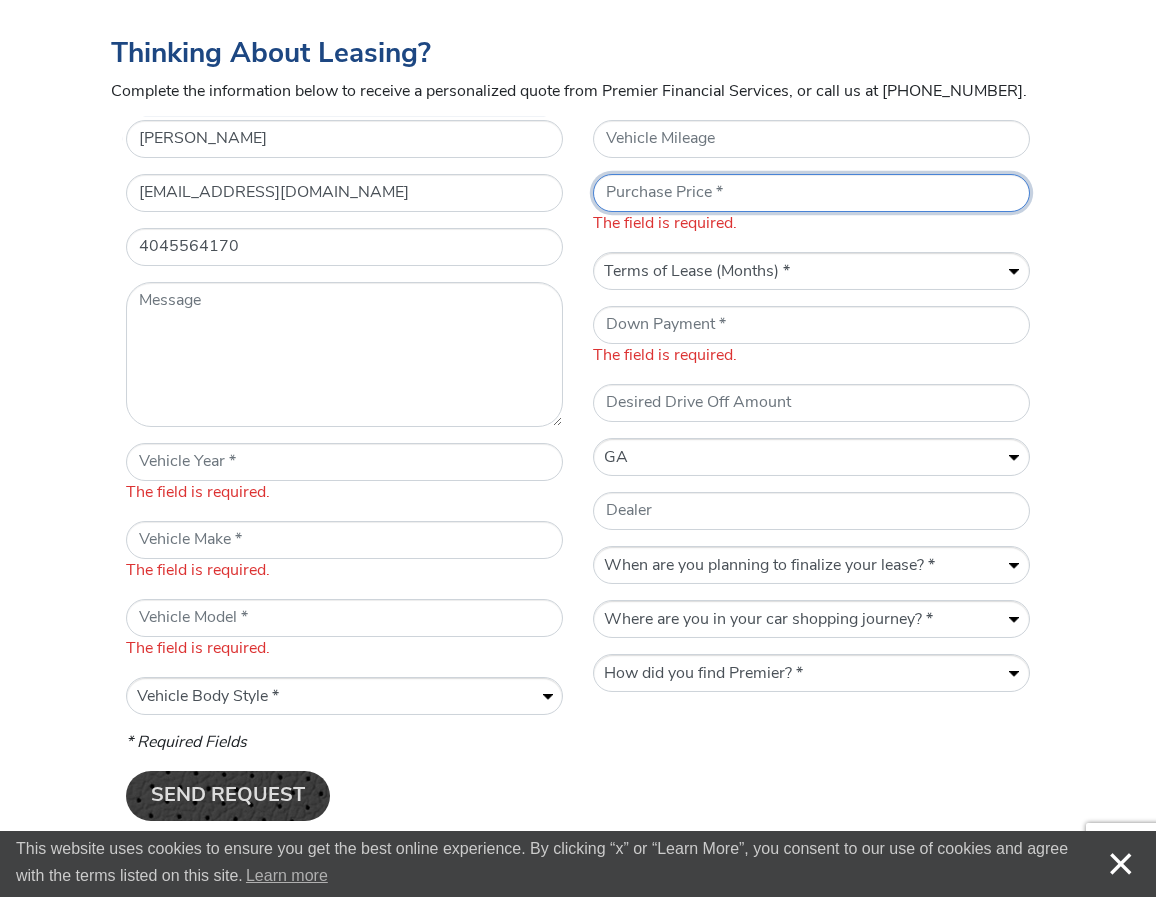 click on "*  Purchase Price" at bounding box center [811, 193] 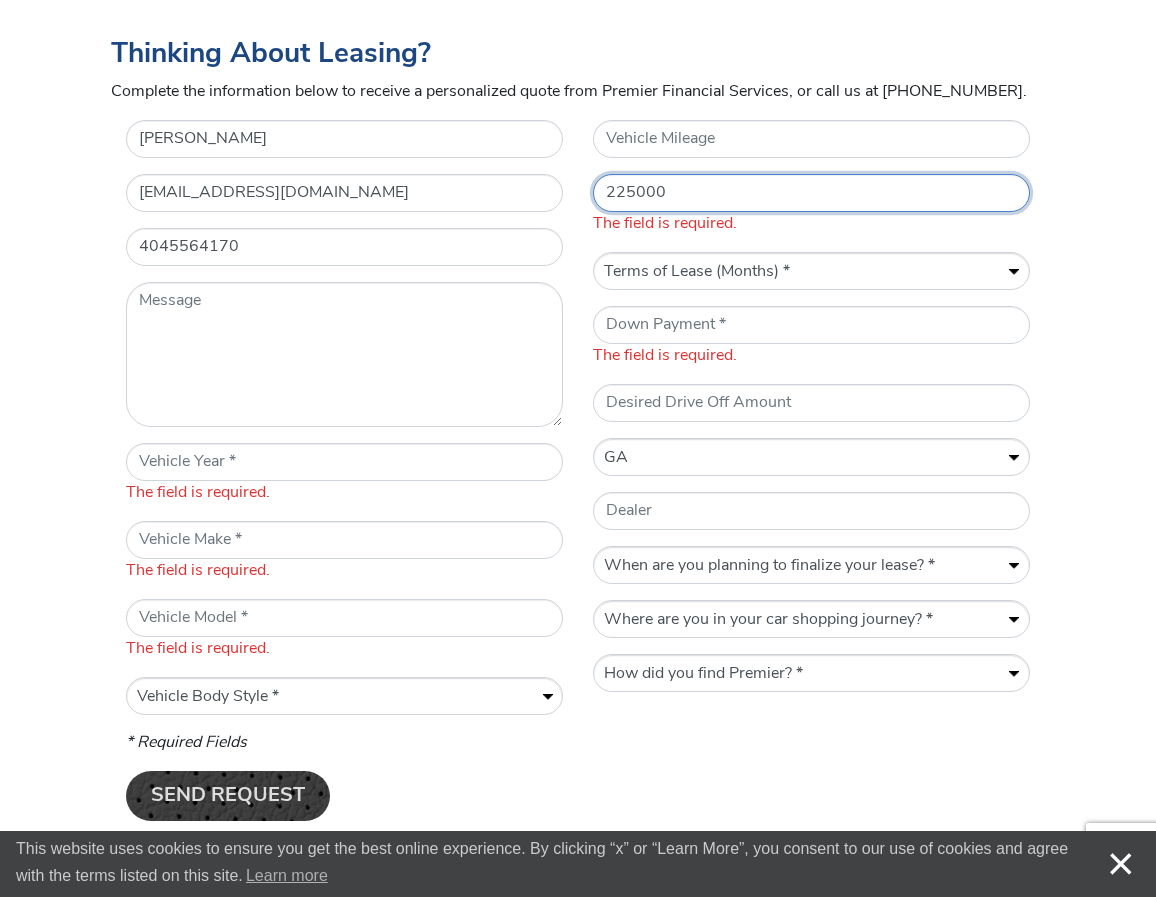 type on "225000" 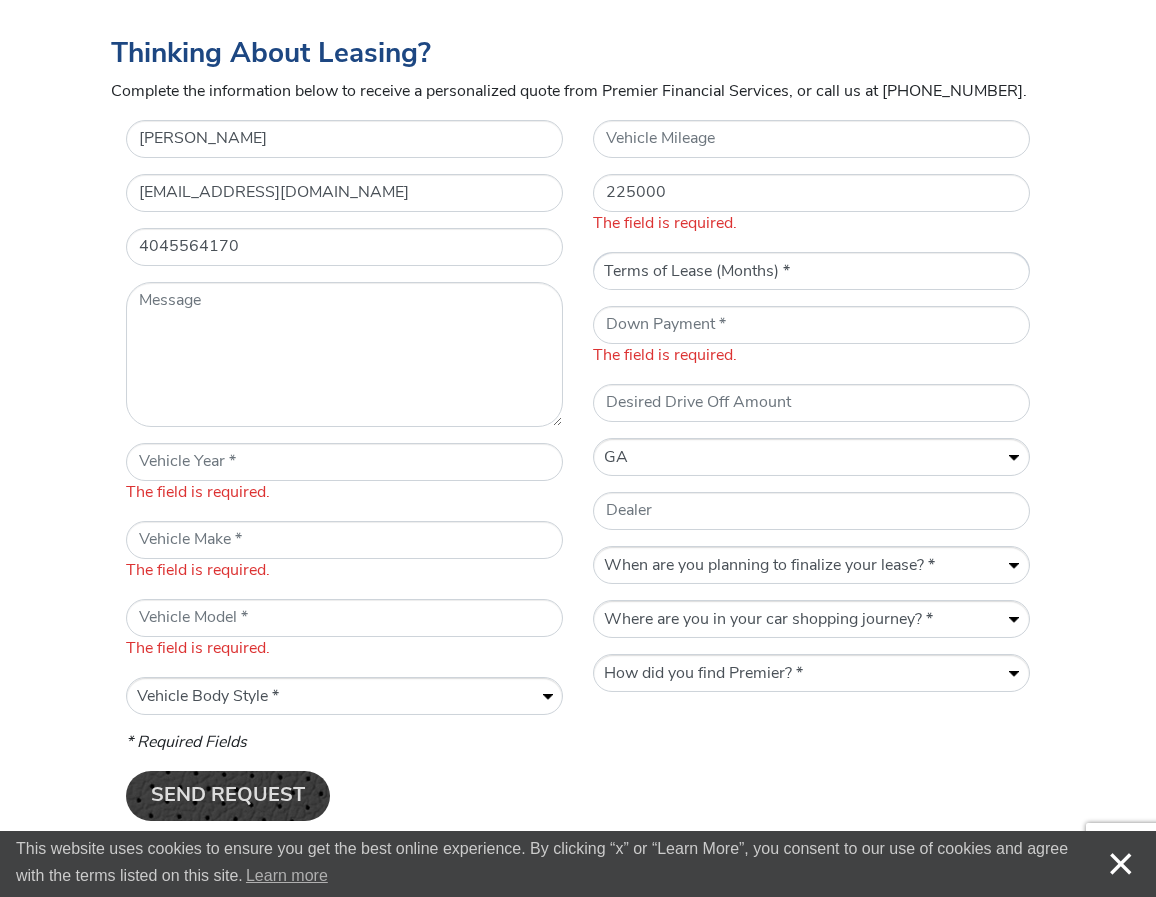 click on "Vehicle Mileage
*  Purchase Price 225000 The field is required.
Term of Lease (Months)
Terms of Lease (Months) * 12 24 36 48 60
*  Down Payment The field is required.
Desired Drive Off Amount
*  Registration State
Registration State * [US_STATE] AK AZ AR CA CO CT [GEOGRAPHIC_DATA] DE [GEOGRAPHIC_DATA] [GEOGRAPHIC_DATA] HI ID IL IN [GEOGRAPHIC_DATA] [GEOGRAPHIC_DATA] [GEOGRAPHIC_DATA] LA ME MD [GEOGRAPHIC_DATA] [GEOGRAPHIC_DATA] [GEOGRAPHIC_DATA] [GEOGRAPHIC_DATA] [GEOGRAPHIC_DATA] MT NE NV [GEOGRAPHIC_DATA] [GEOGRAPHIC_DATA] [GEOGRAPHIC_DATA] [GEOGRAPHIC_DATA] [GEOGRAPHIC_DATA] [GEOGRAPHIC_DATA] [GEOGRAPHIC_DATA] [GEOGRAPHIC_DATA] OR [GEOGRAPHIC_DATA] [GEOGRAPHIC_DATA] [GEOGRAPHIC_DATA] SD [GEOGRAPHIC_DATA] [GEOGRAPHIC_DATA] [GEOGRAPHIC_DATA] [GEOGRAPHIC_DATA] [GEOGRAPHIC_DATA] [GEOGRAPHIC_DATA] WV [GEOGRAPHIC_DATA] WY
Dealer
*  When are you planning to finalize your lease?
When are you planning to finalize your lease? * Within a week Within a month [DATE] [DATE] Within a year
*  Where are you in your car shopping journey?
Where are you in your car shopping journey? * Gathering information Actively shopping for a vehicle Ready to lease
*  How did you find Premier?" at bounding box center [811, 425] 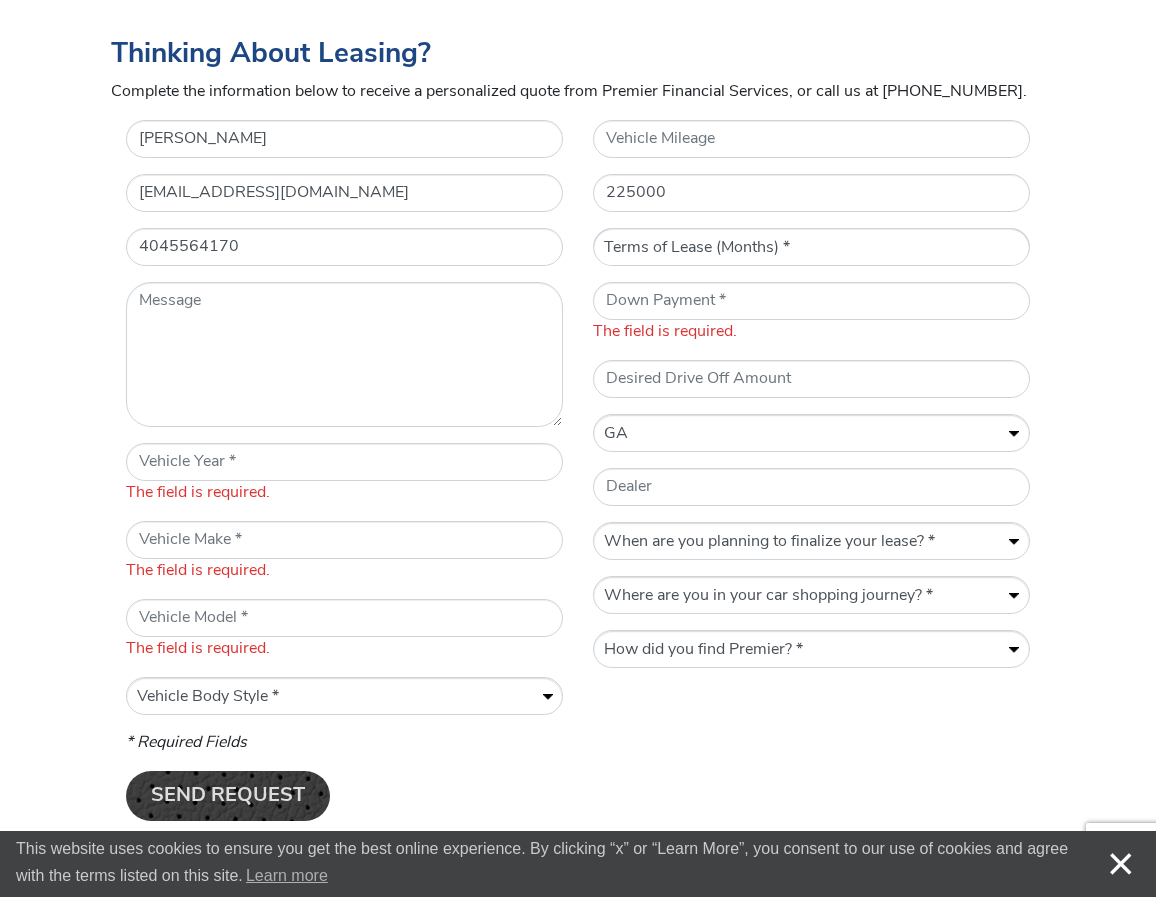 select on "36" 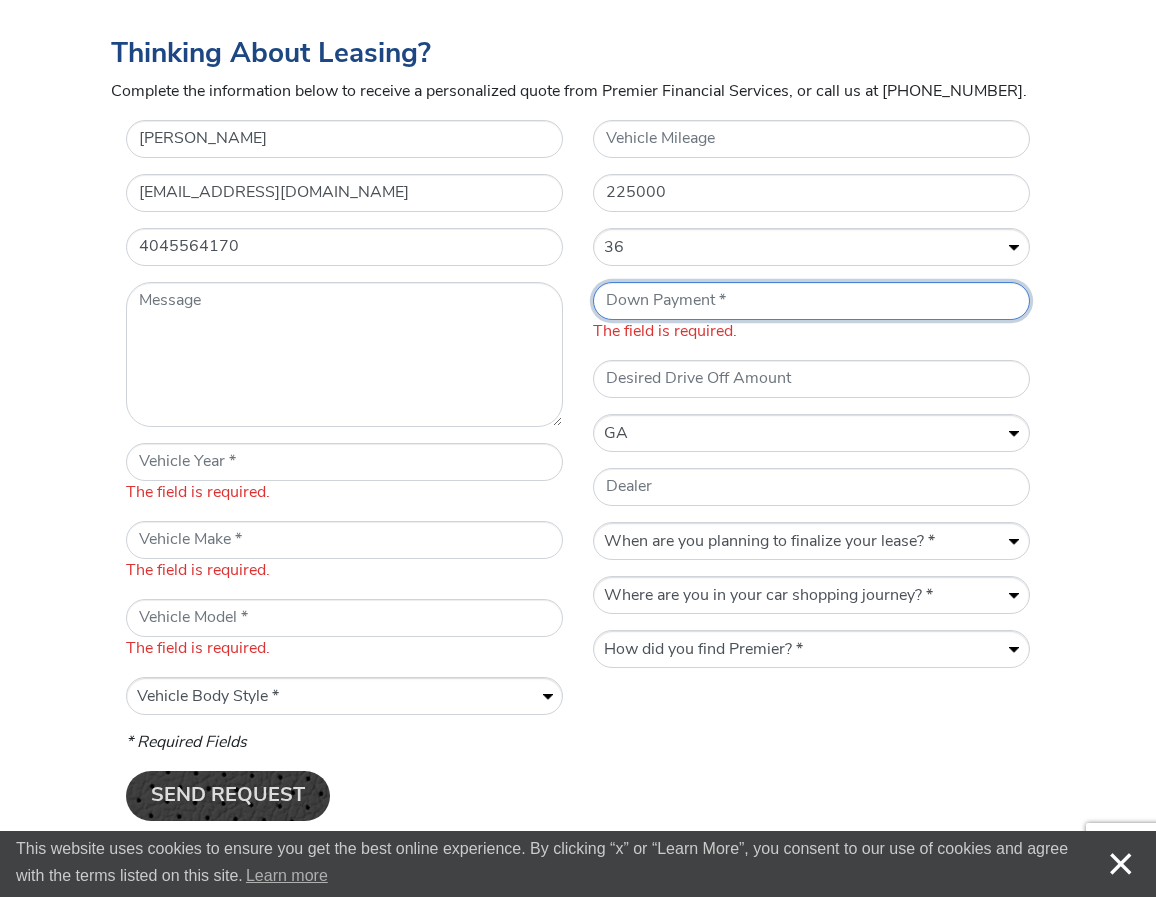 click on "*  Down Payment" at bounding box center [811, 301] 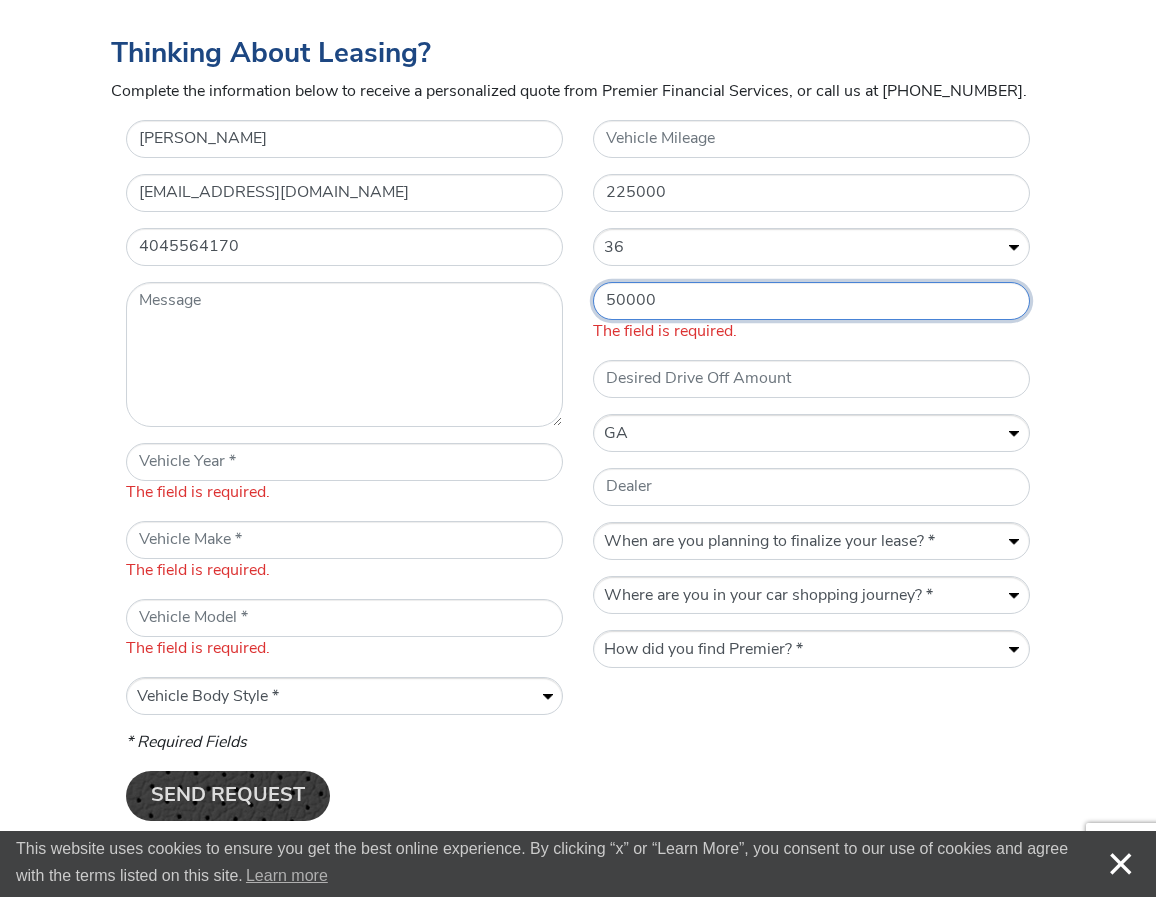 type on "50000" 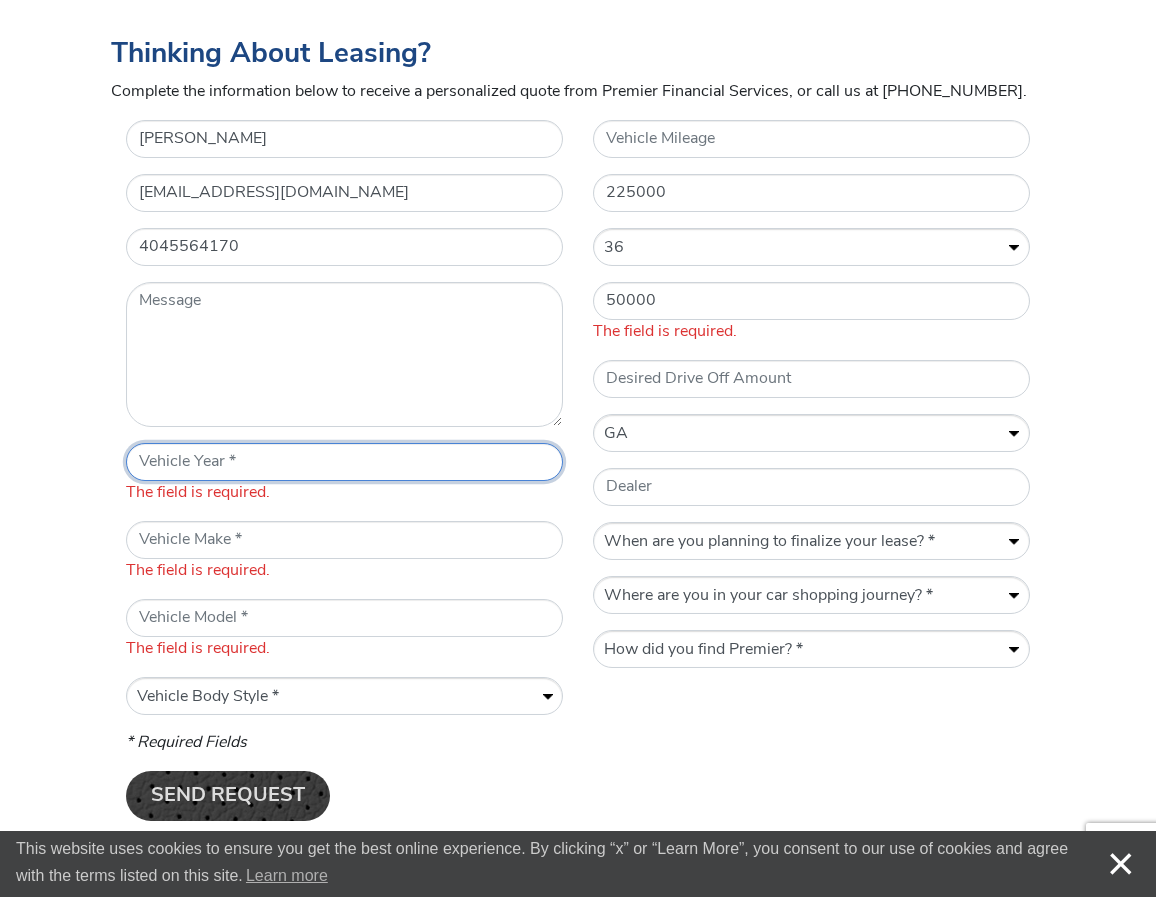 click on "*  Vehicle Year" at bounding box center (344, 462) 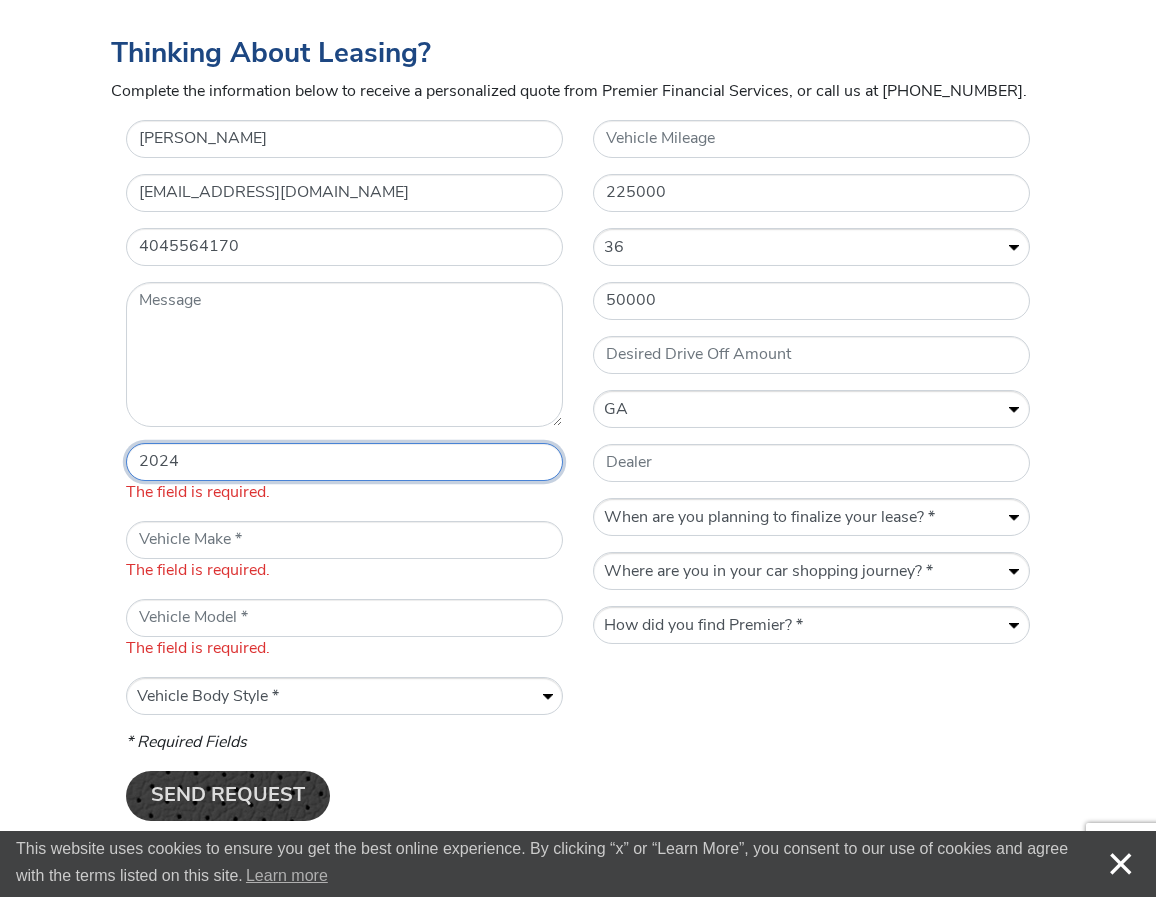 type on "2024" 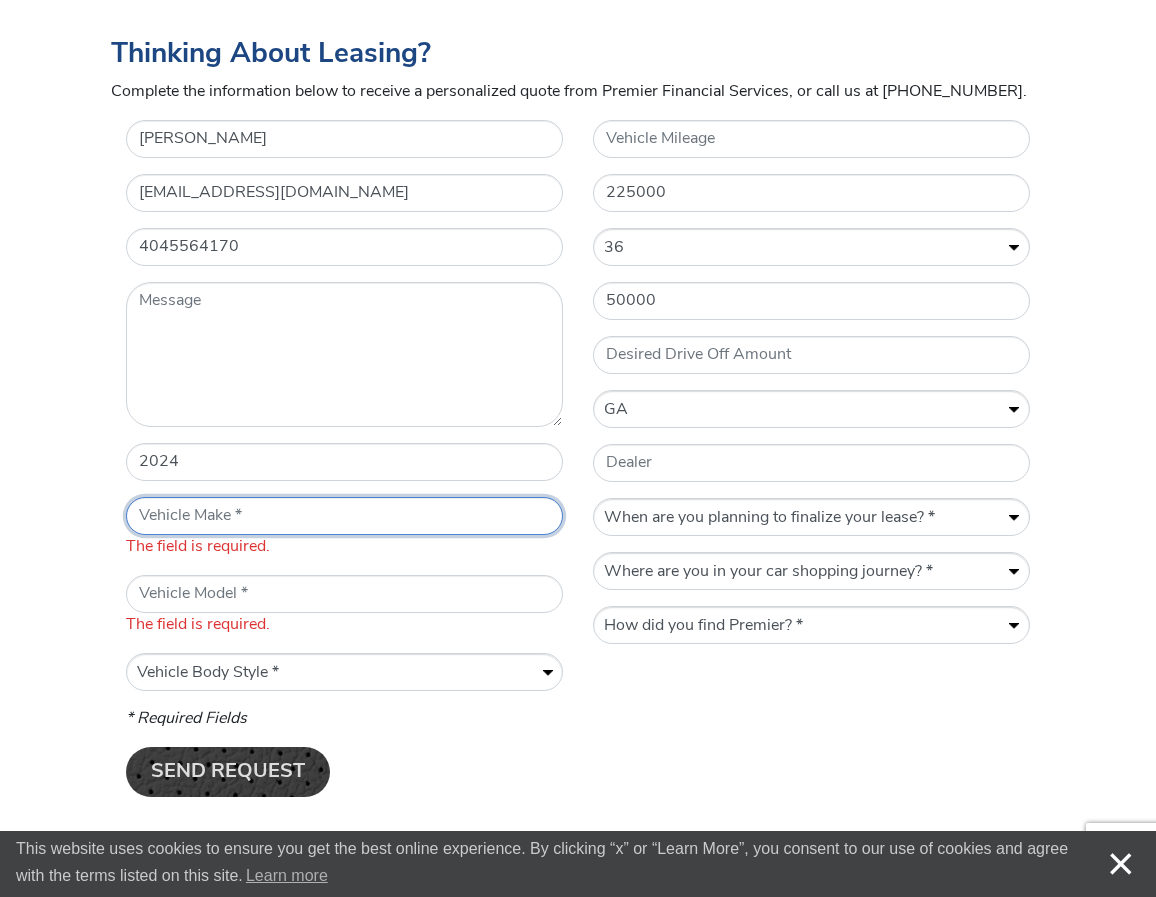 click on "The field is required." at bounding box center (344, 528) 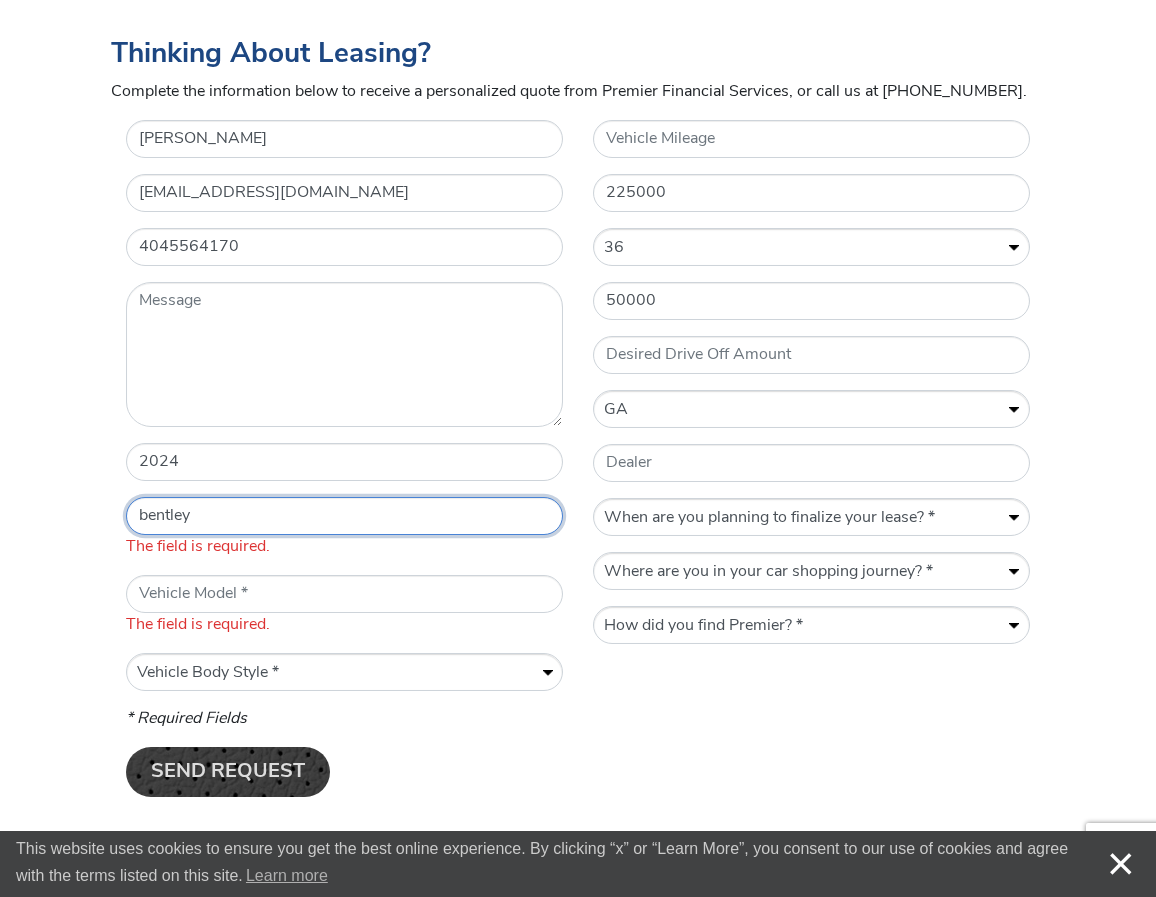 type on "bentley" 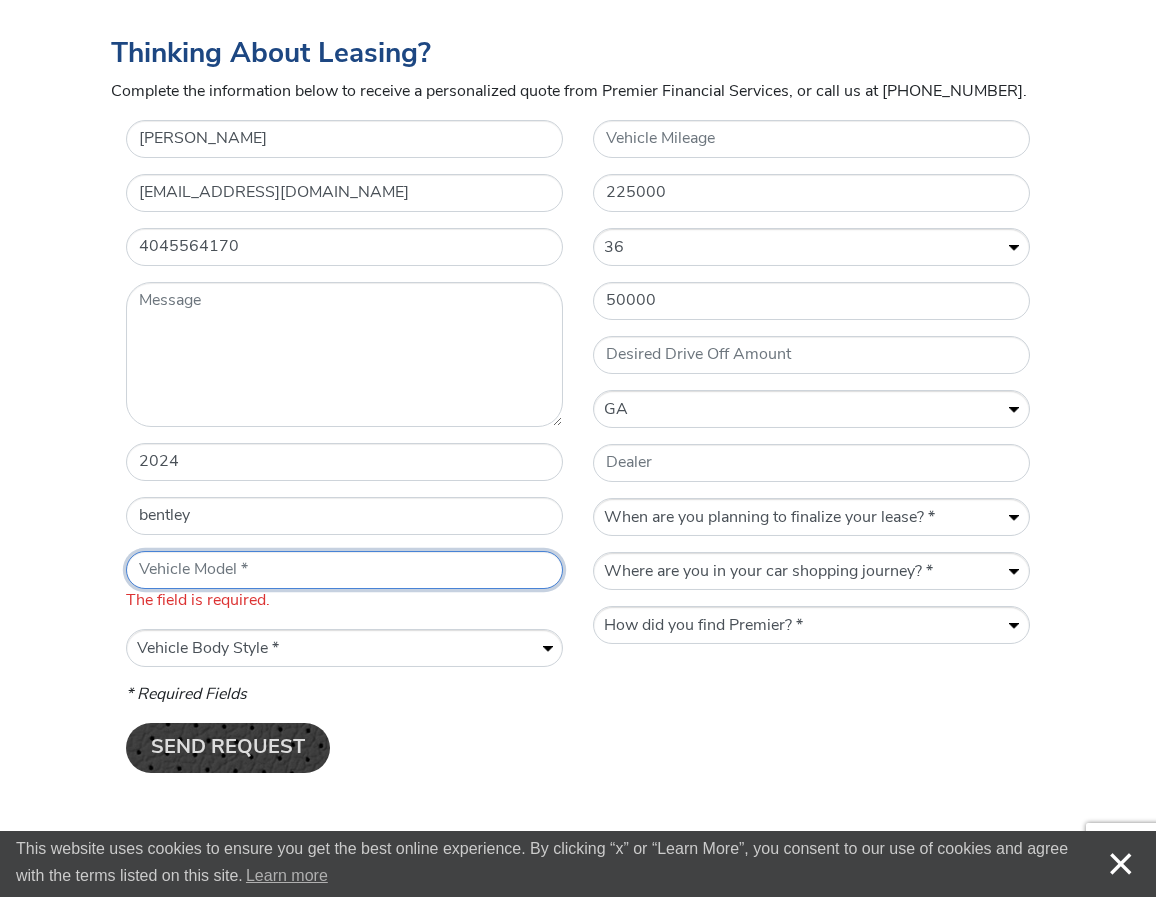 click on "The field is required." at bounding box center [344, 582] 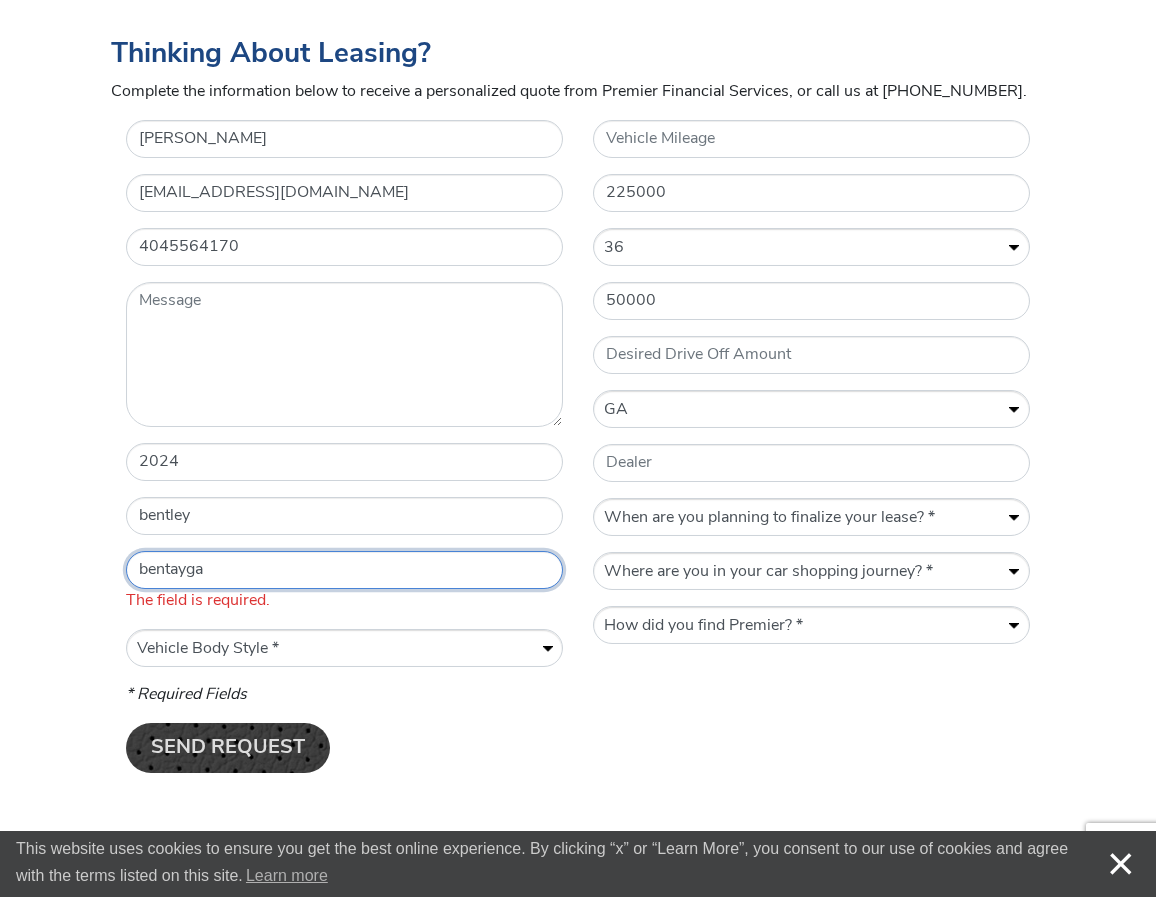 type on "bentayga" 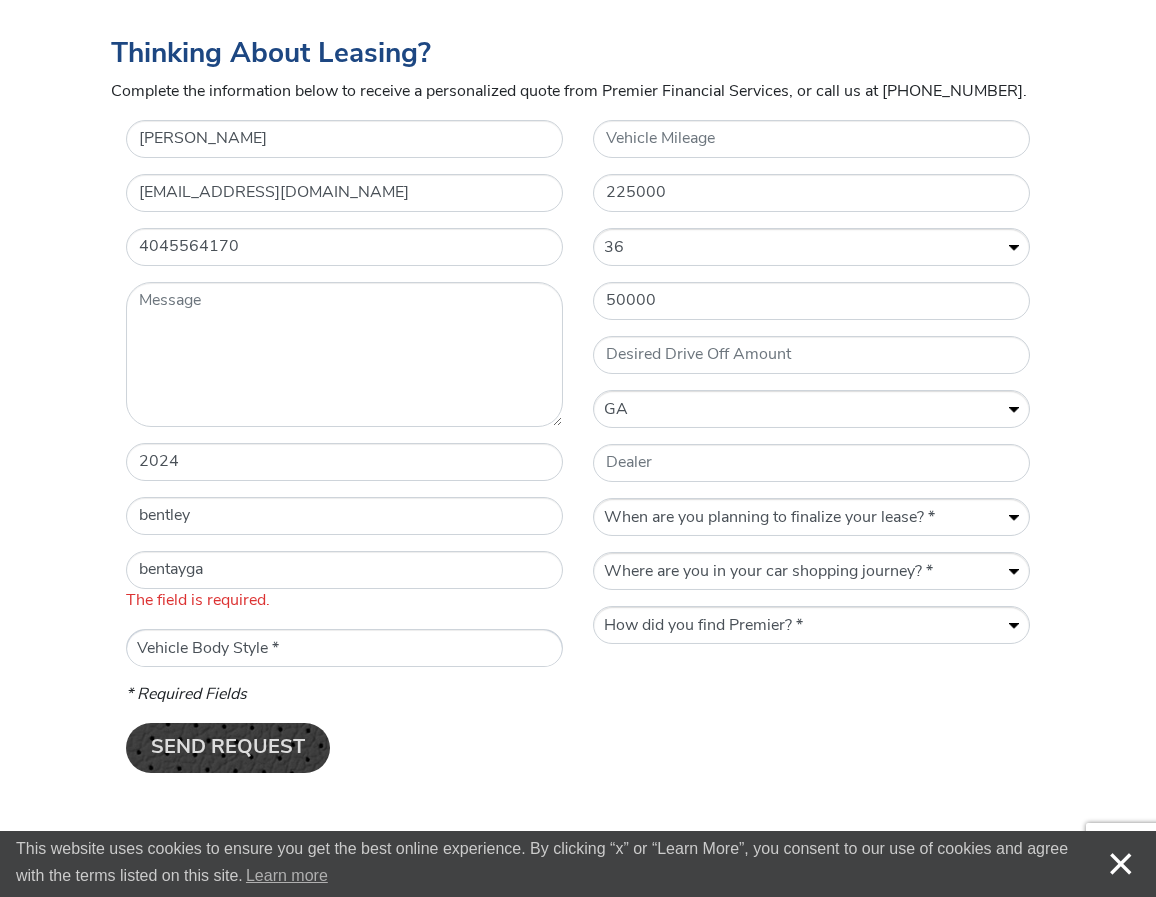 click on "*  Name [PERSON_NAME]
*  Email [EMAIL_ADDRESS][DOMAIN_NAME]
*  Telephone Number [PHONE_NUMBER]
Message
*  Vehicle Year [DATE]
*  Vehicle Make bentley
*  Vehicle Model bentayga The field is required.
*  Vehicle Body Style
Vehicle Body Style * Convertible Coupe Sedan SUV" at bounding box center [344, 401] 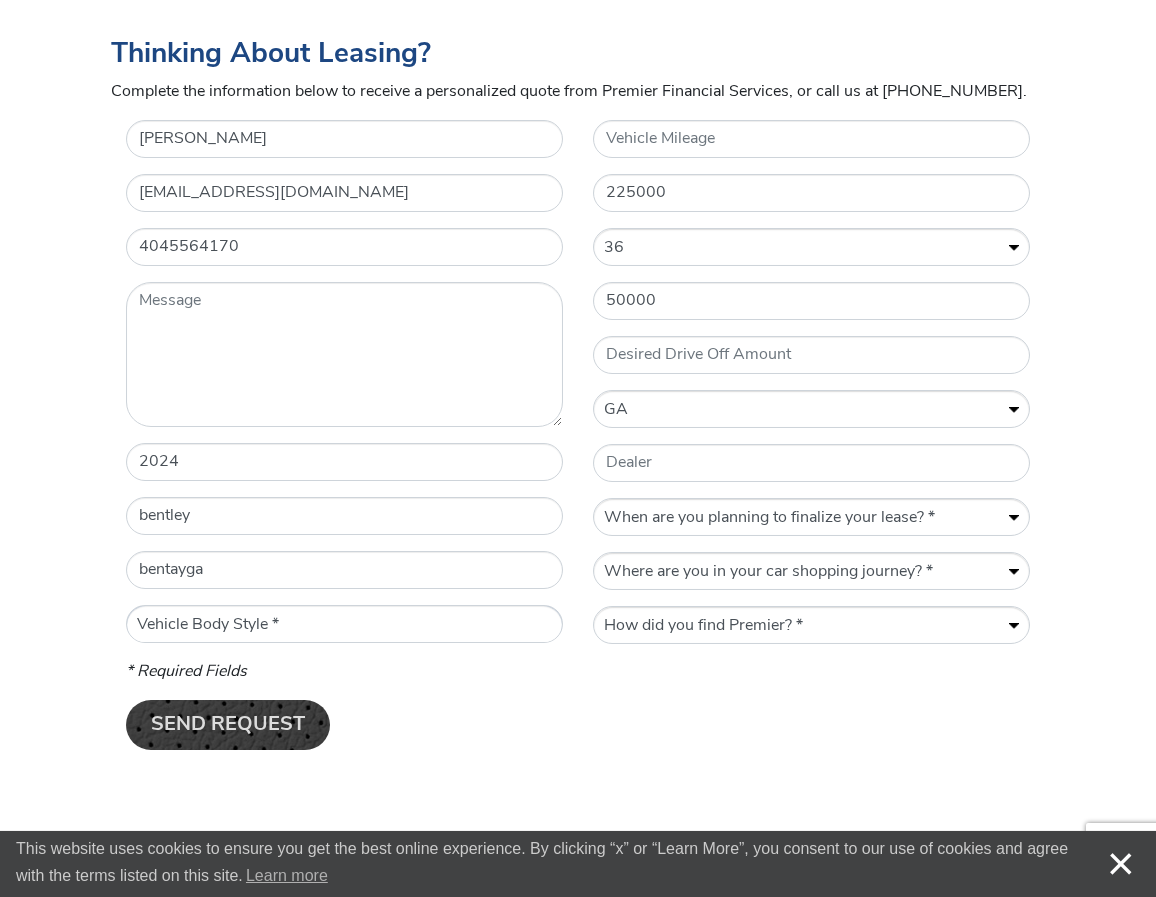 select on "SUV" 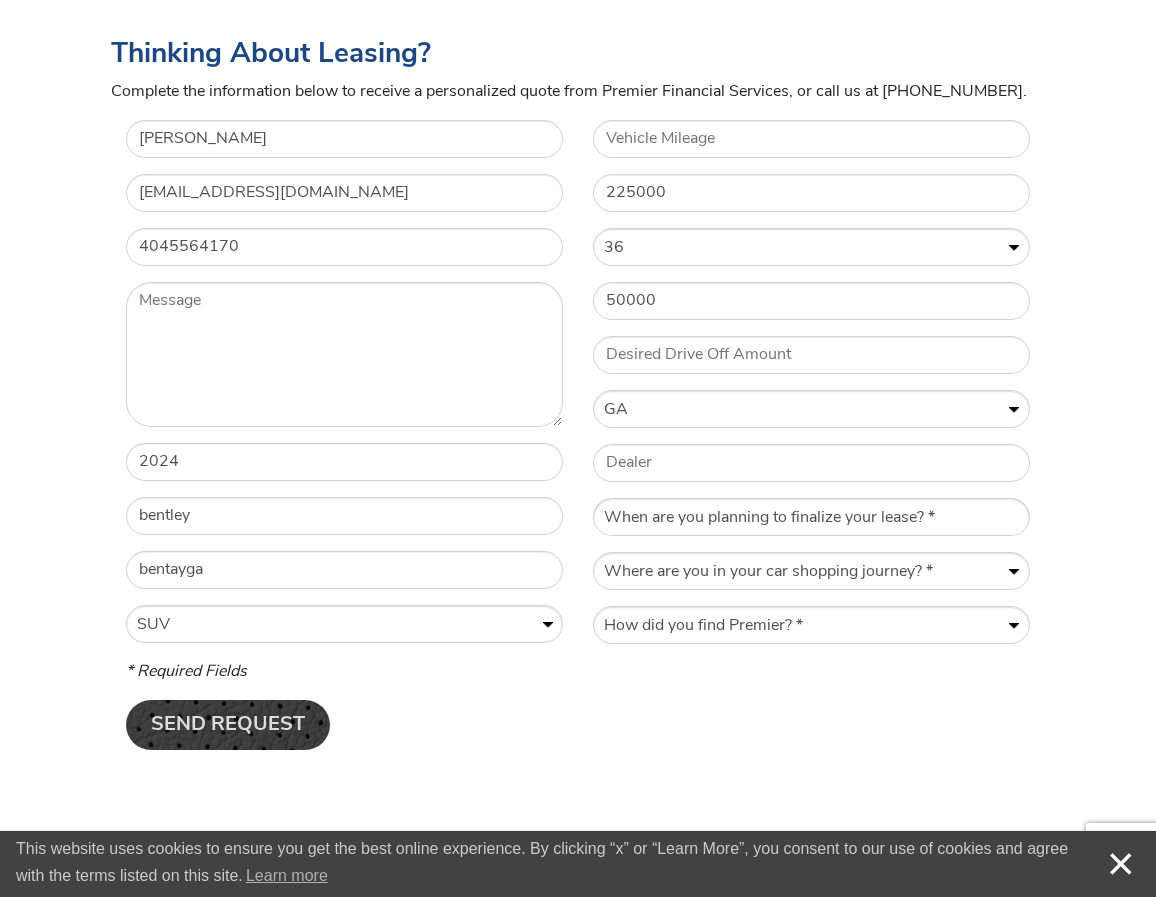 click on "When are you planning to finalize your lease? * Within a week Within a month [DATE] [DATE] Within a year" at bounding box center (811, 518) 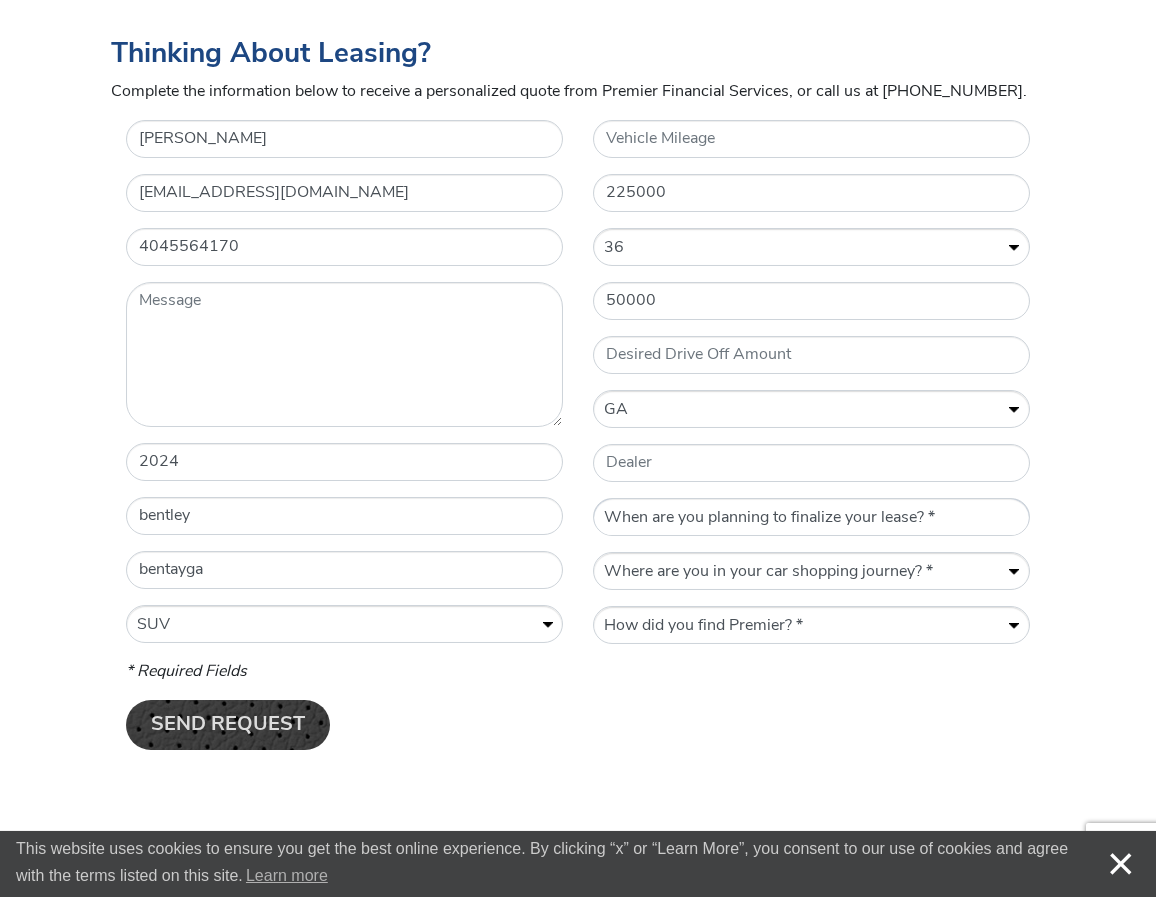 select on "Within a week" 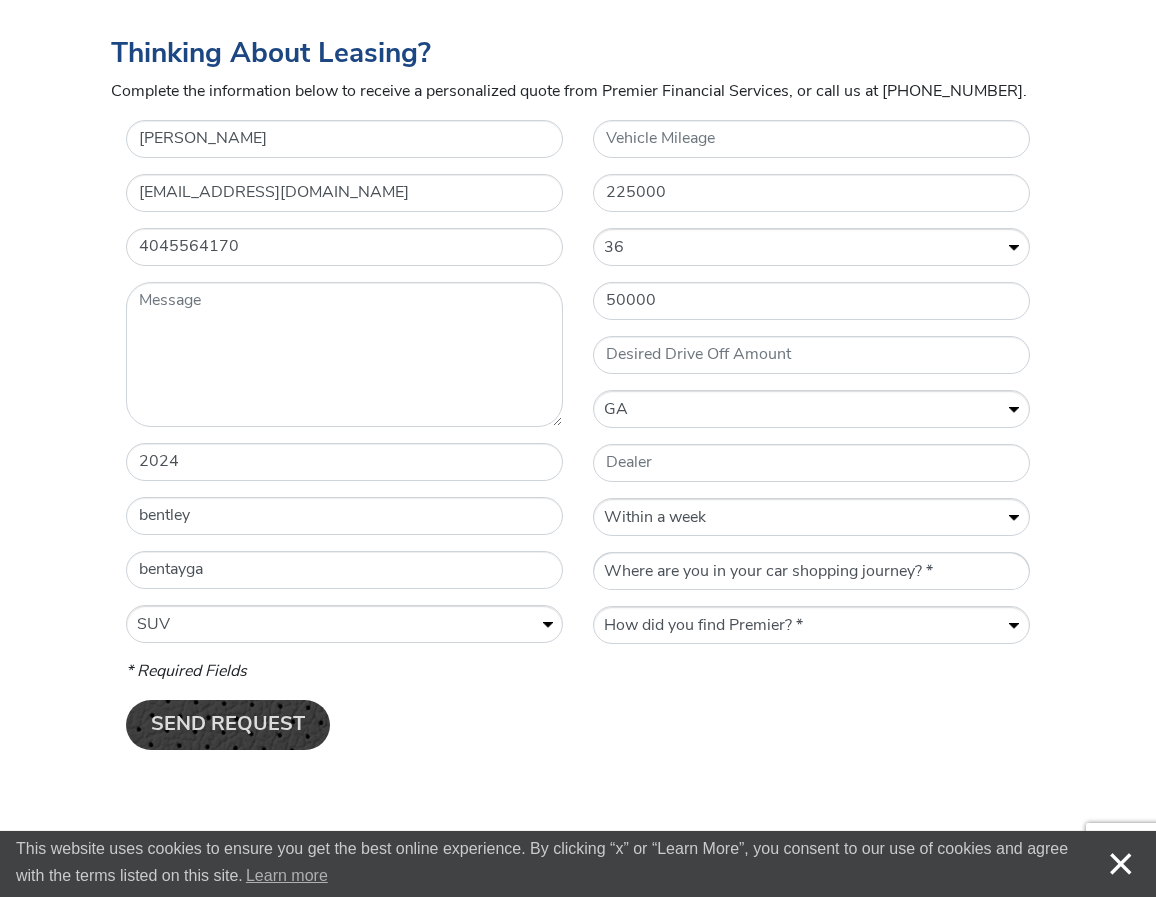 click on "Where are you in your car shopping journey? * Gathering information Actively shopping for a vehicle Ready to lease" at bounding box center (811, 572) 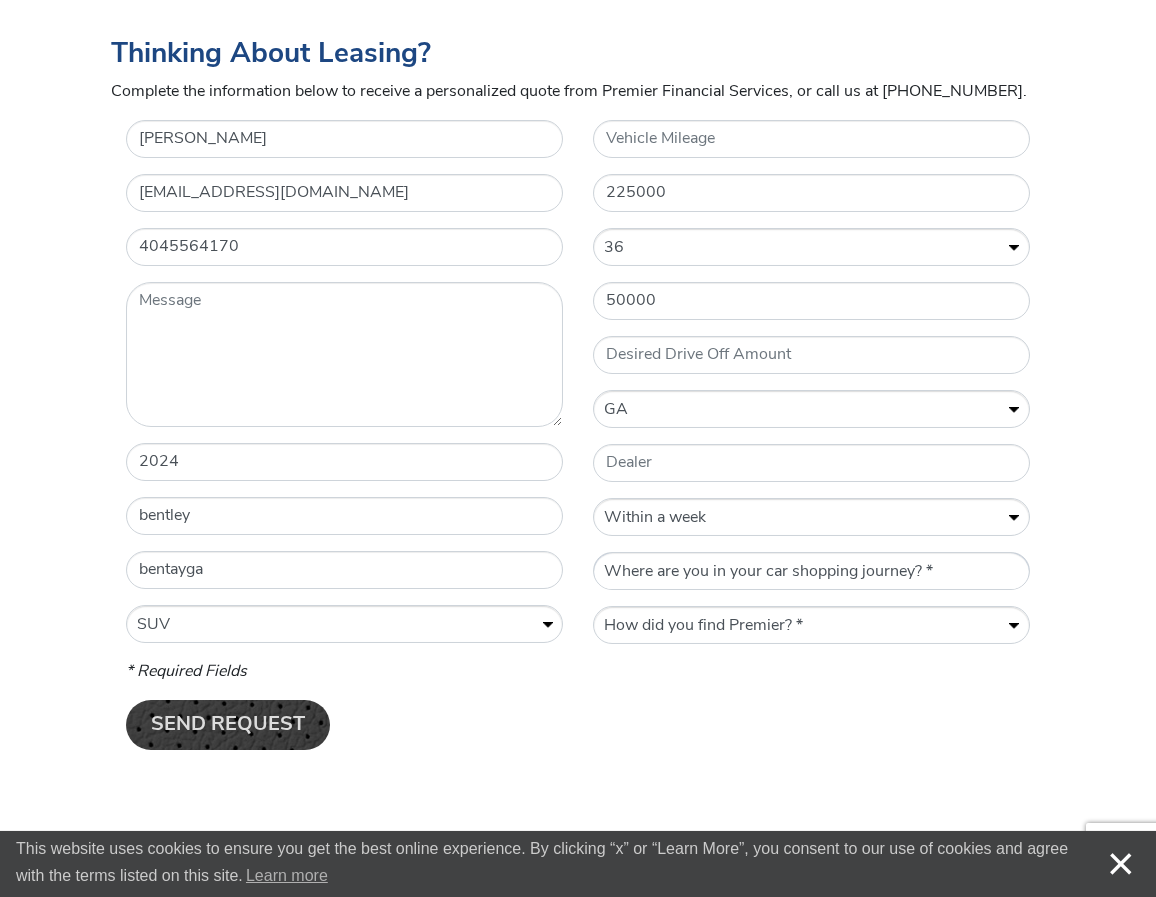 select on "Actively shopping for a vehicle" 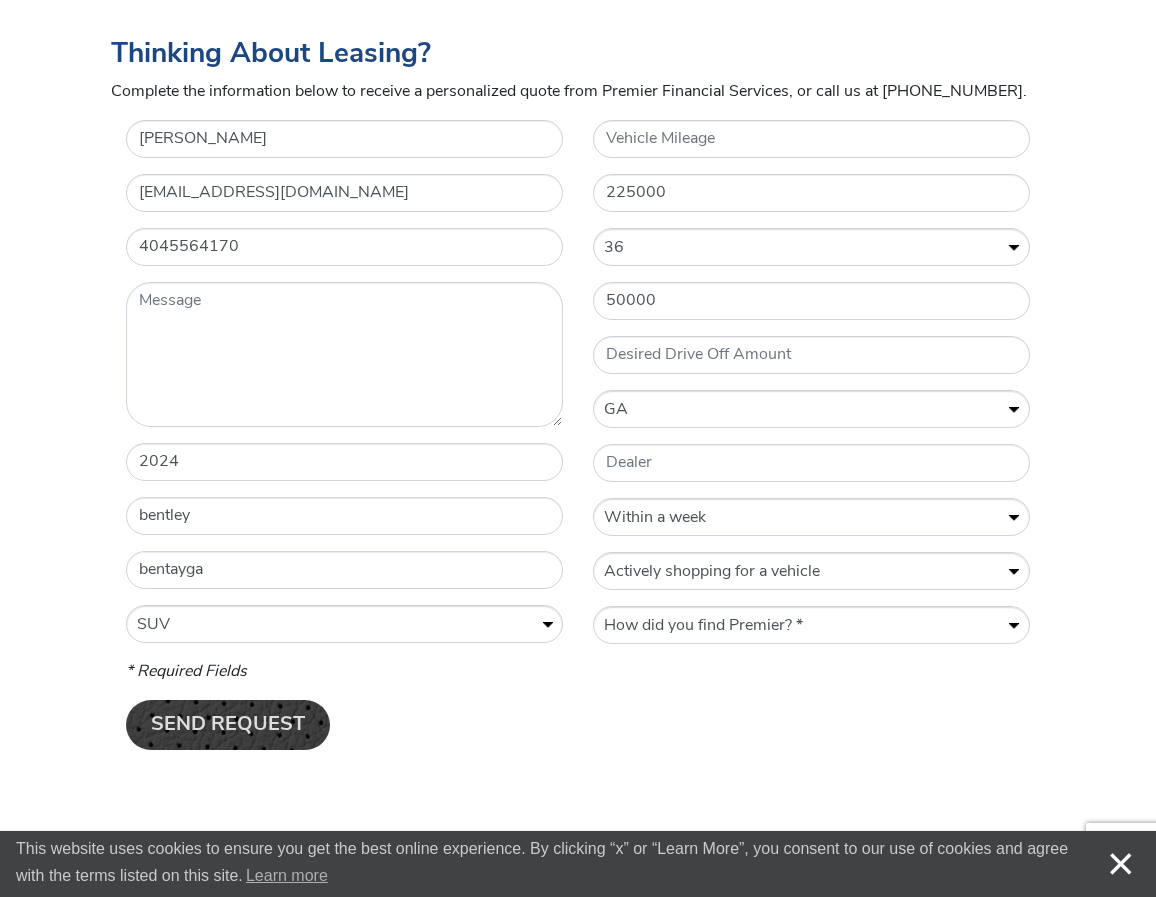 click on "How did you find Premier? * Previously Quoted Previous Premier Customer VINwiki Google Search duPont Registry [PERSON_NAME] Sports Car Market Dealer Referral Friend Referral Event" at bounding box center [811, 626] 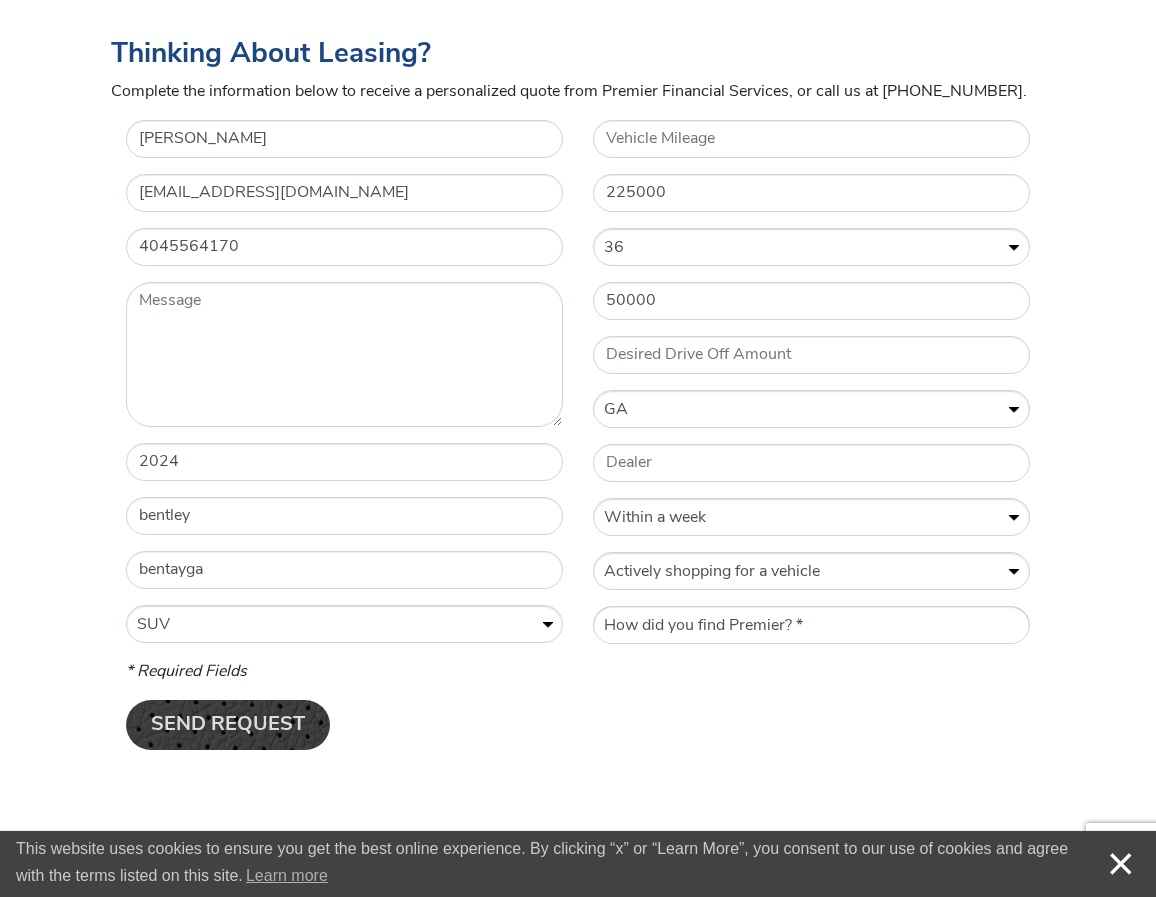 select on "Google Search" 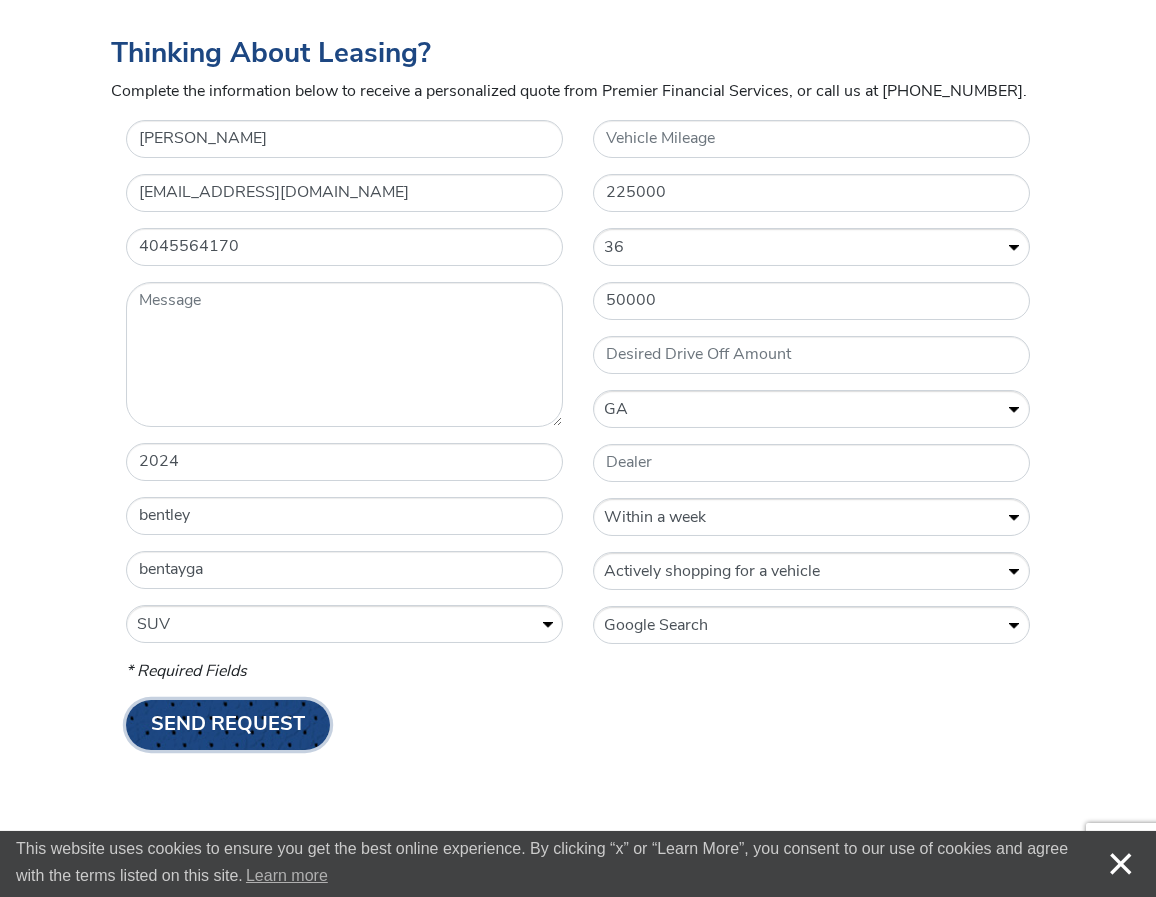click on "Send Request" at bounding box center [228, 725] 